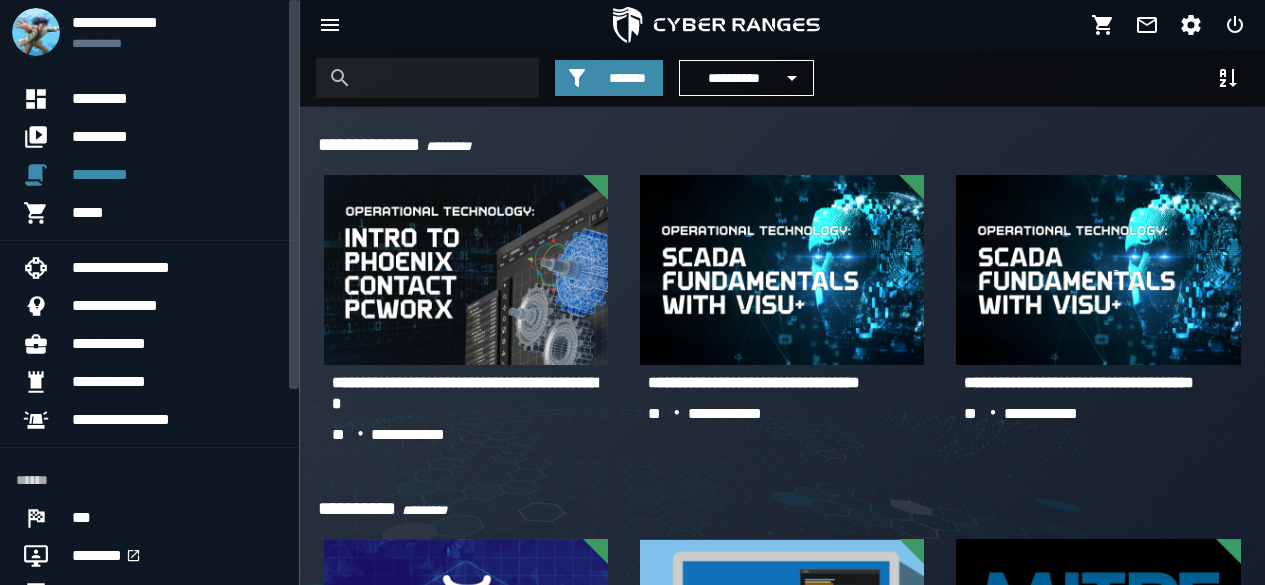 scroll, scrollTop: 0, scrollLeft: 0, axis: both 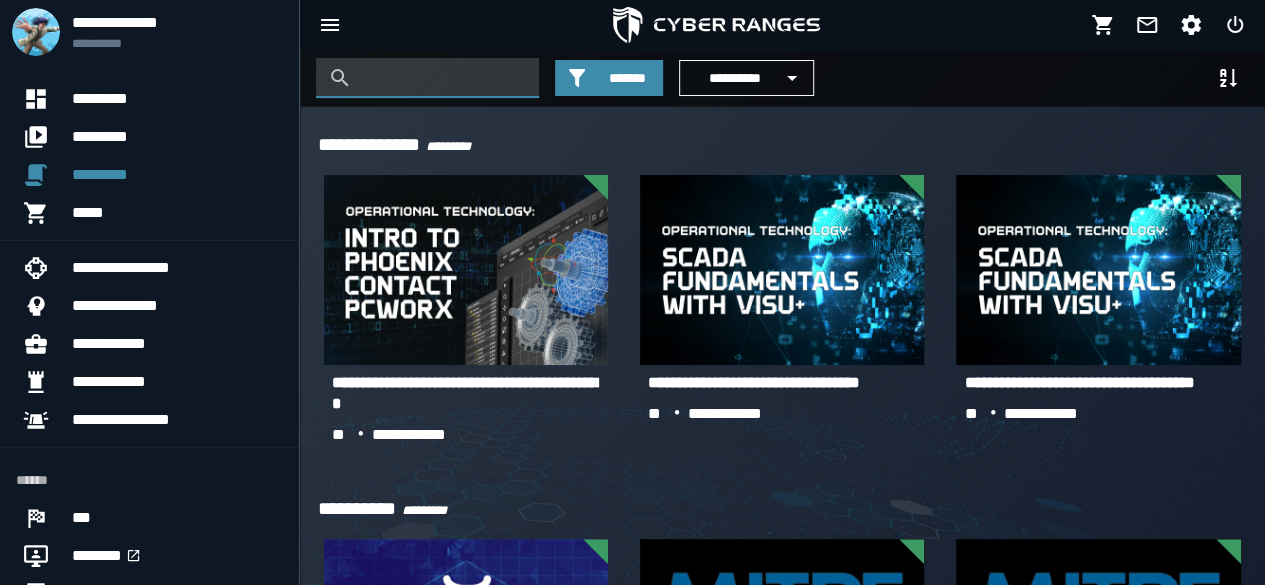 click at bounding box center (442, 78) 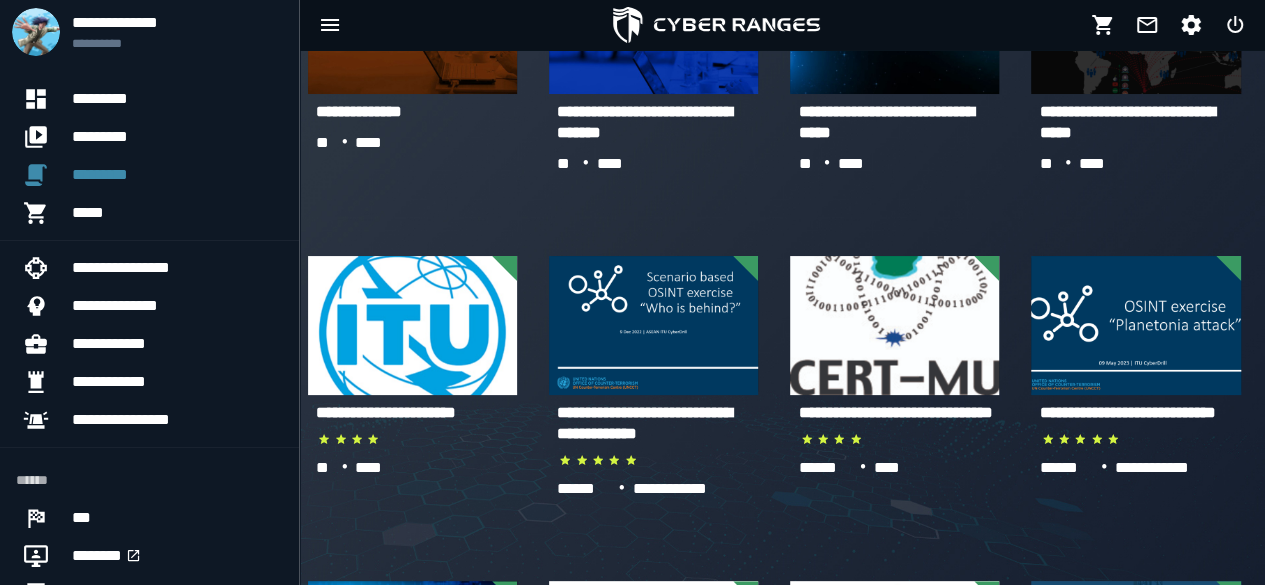 scroll, scrollTop: 240, scrollLeft: 0, axis: vertical 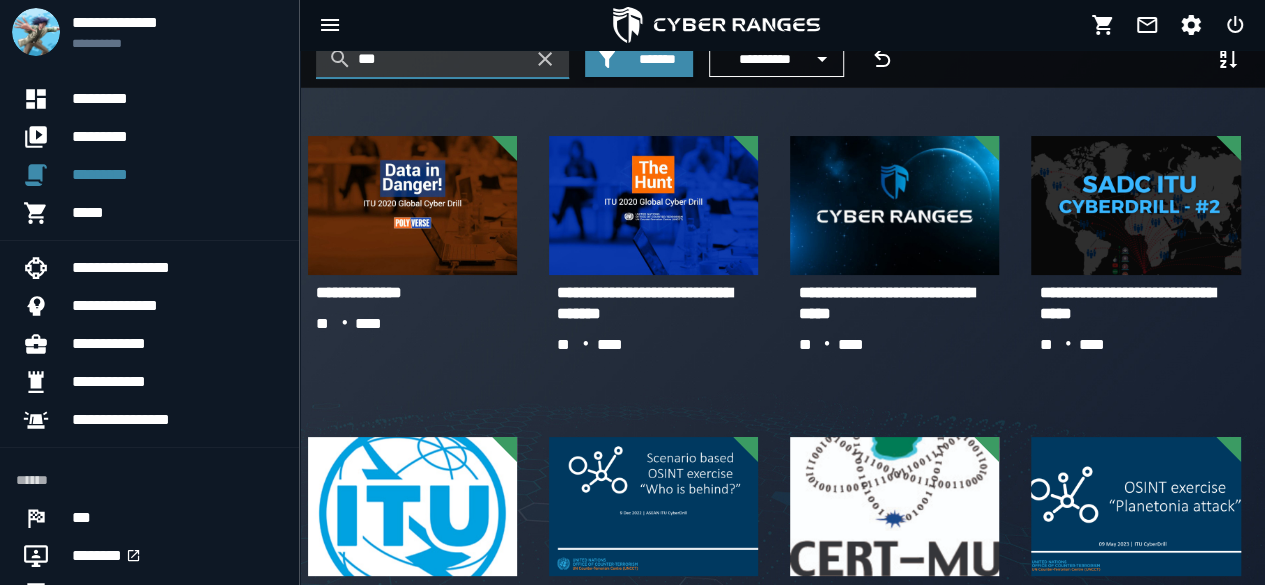 click on "***" at bounding box center [442, 59] 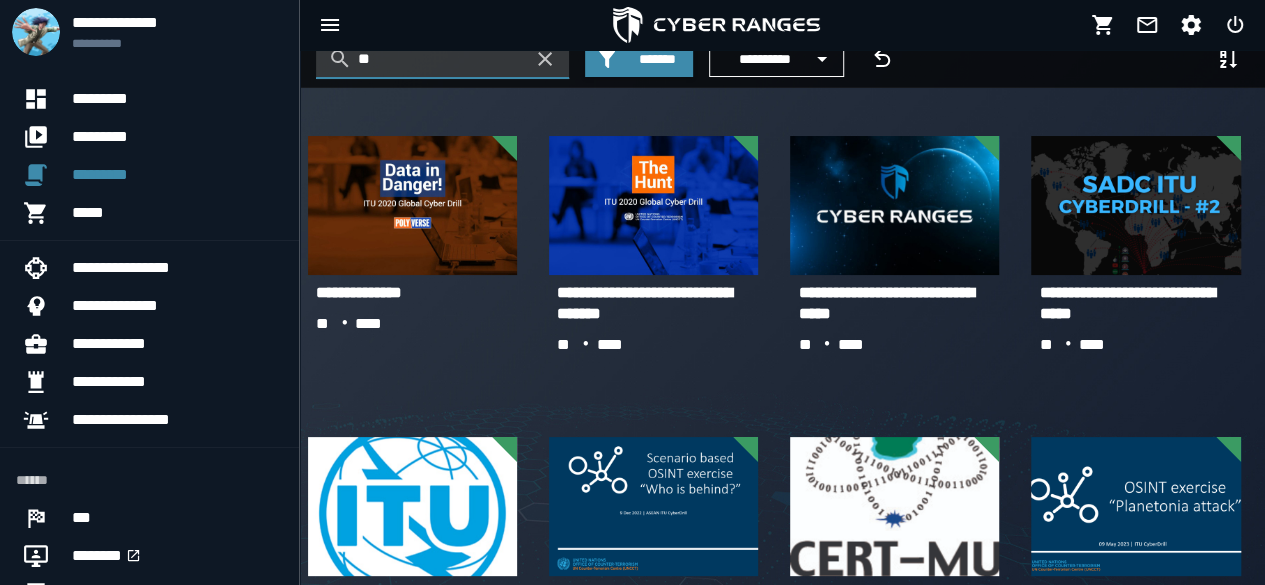type on "*" 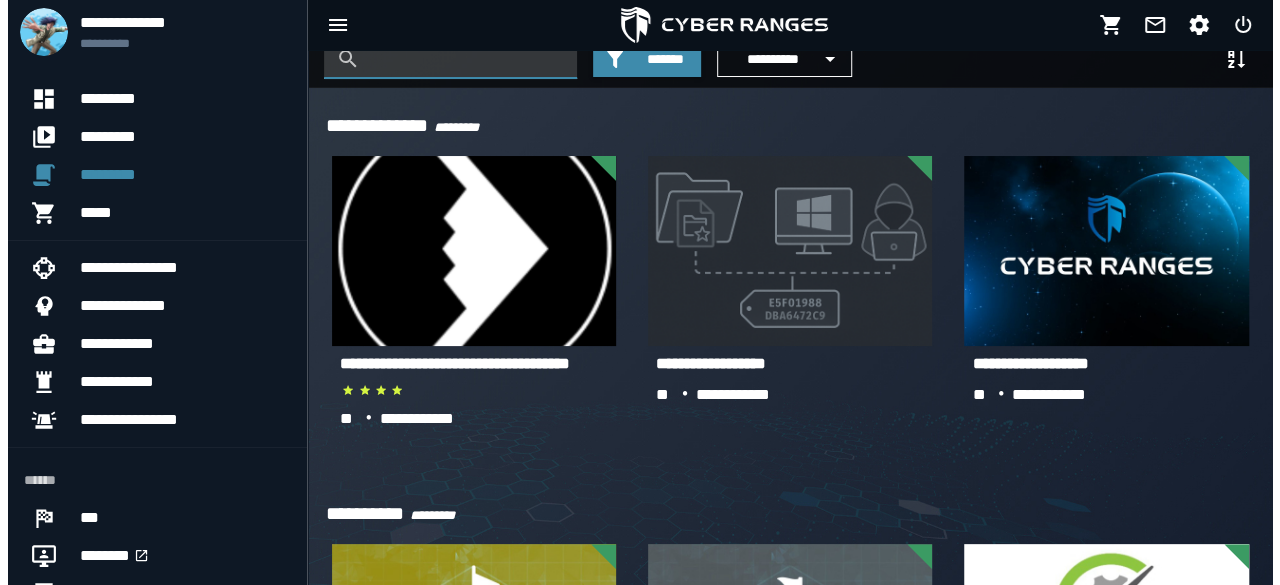 scroll, scrollTop: 0, scrollLeft: 0, axis: both 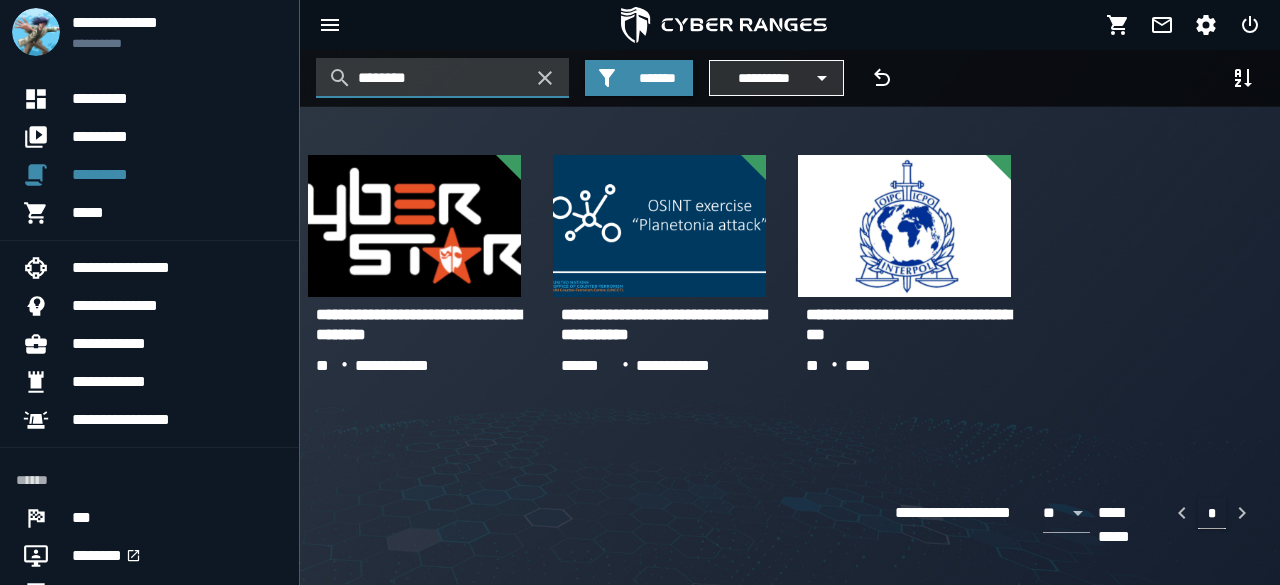 type on "********" 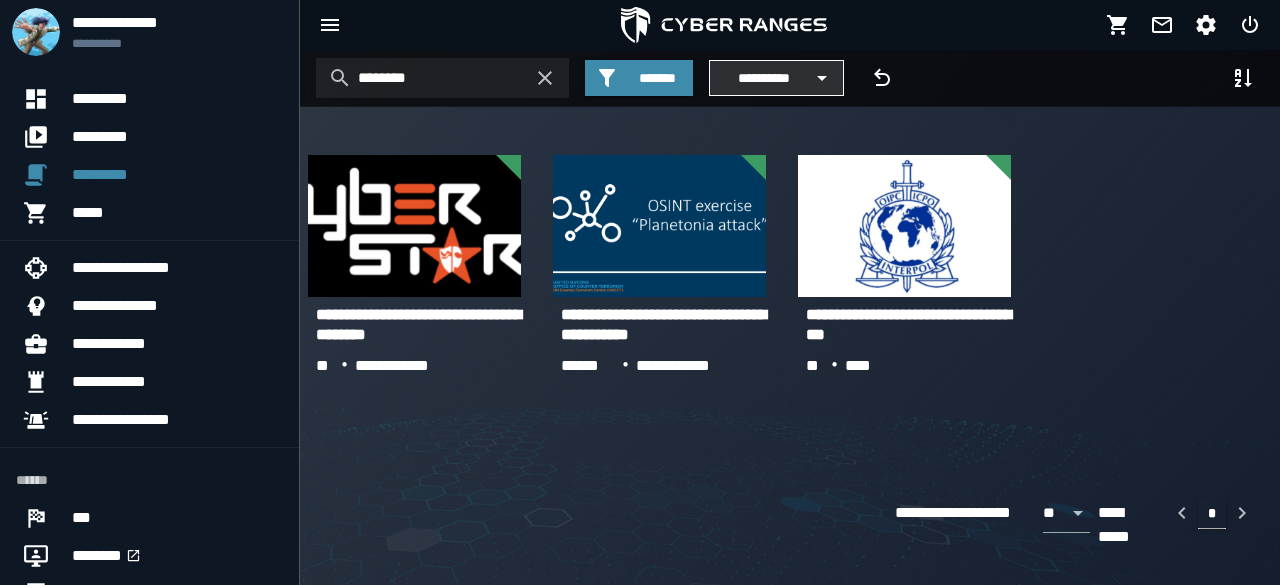 click on "**********" at bounding box center [764, 78] 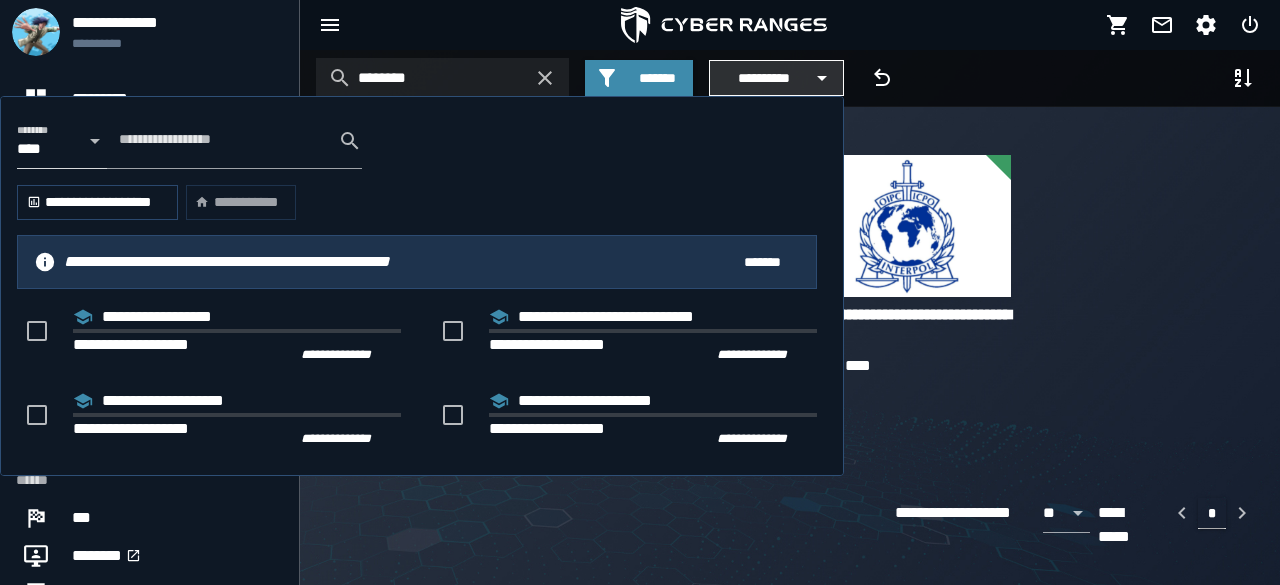 click on "**********" at bounding box center (764, 78) 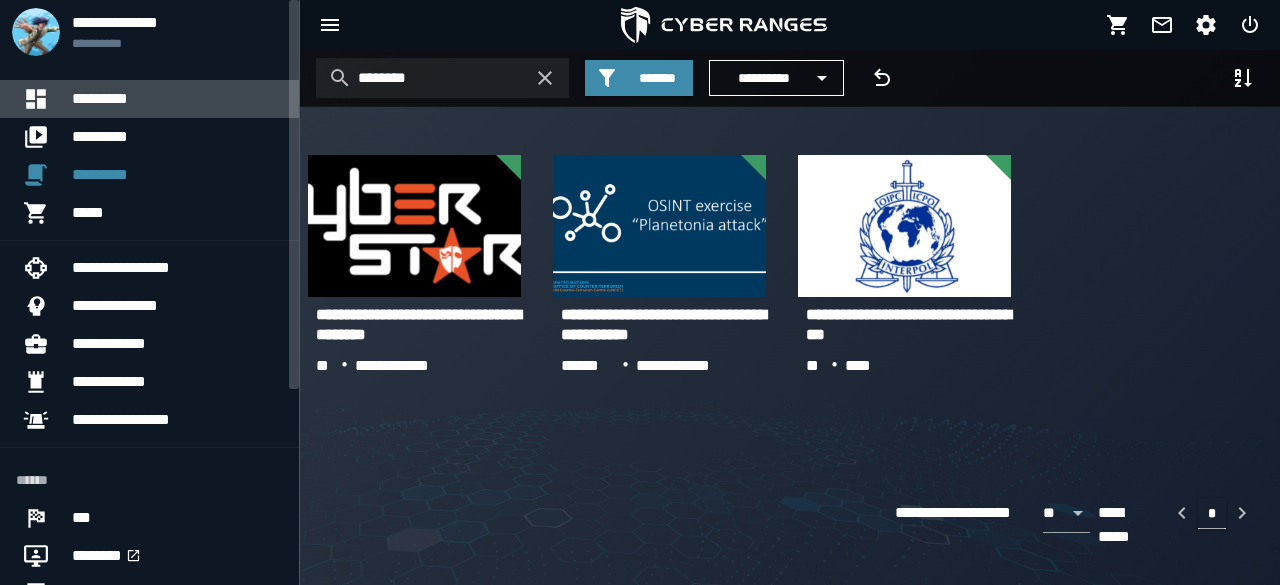 click on "*********" at bounding box center [177, 99] 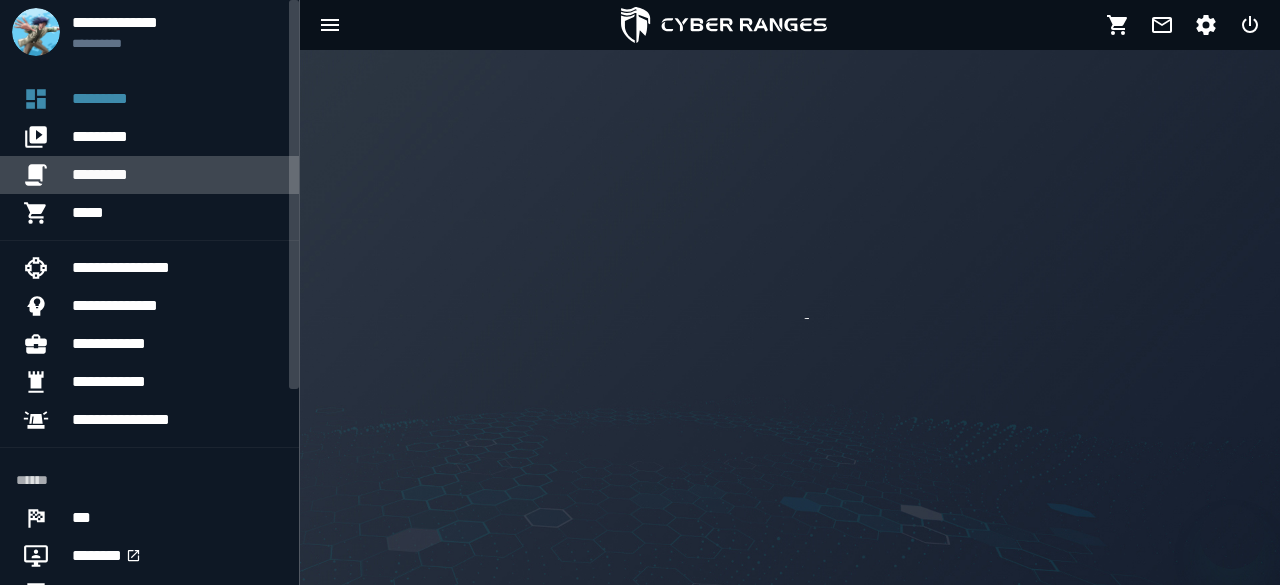 click on "*********" at bounding box center (177, 175) 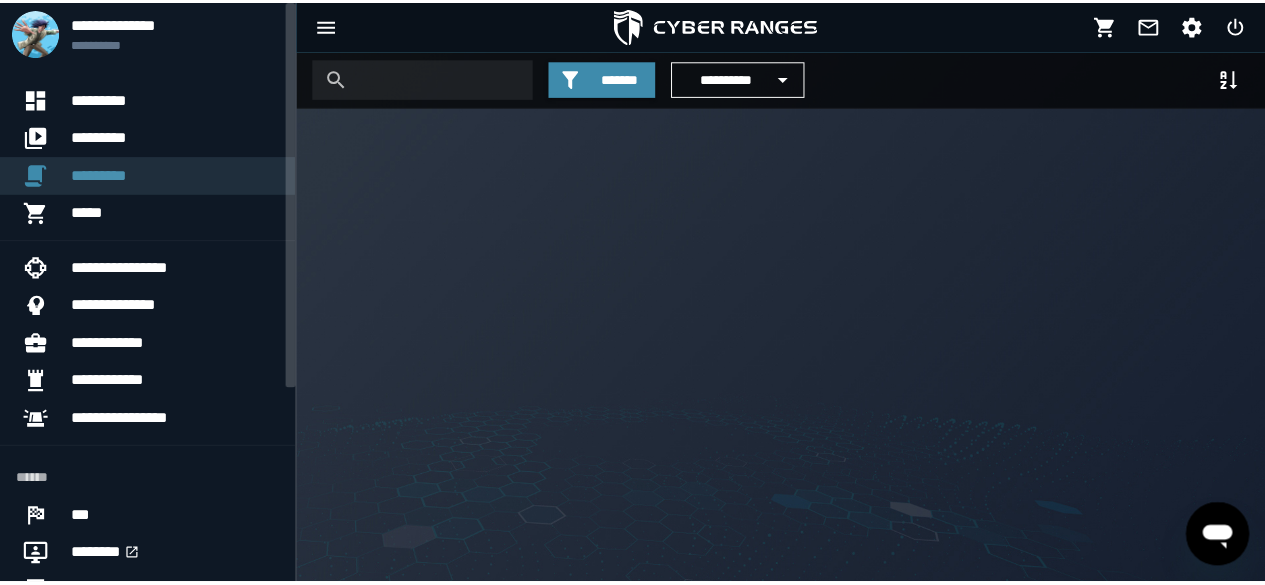 scroll, scrollTop: 0, scrollLeft: 0, axis: both 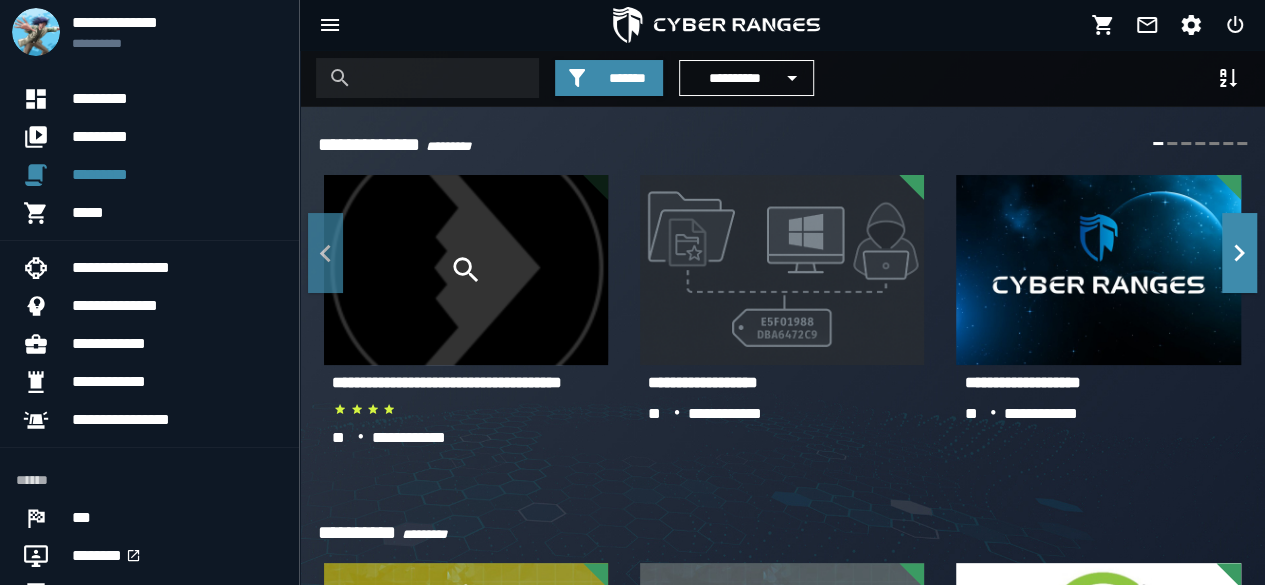 click 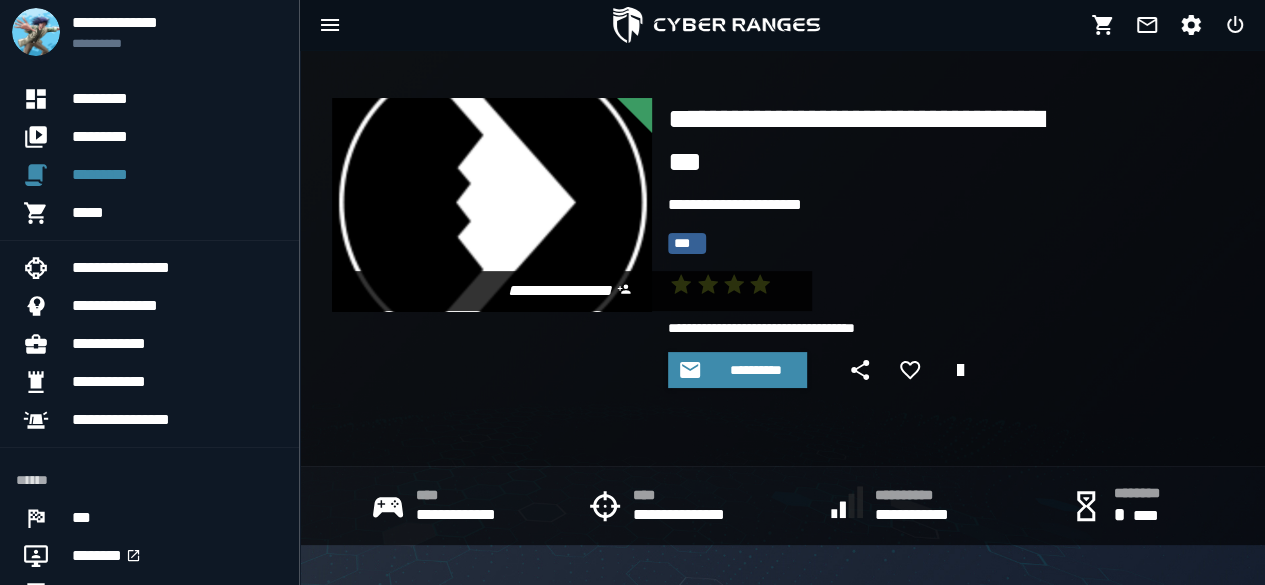 scroll, scrollTop: 512, scrollLeft: 0, axis: vertical 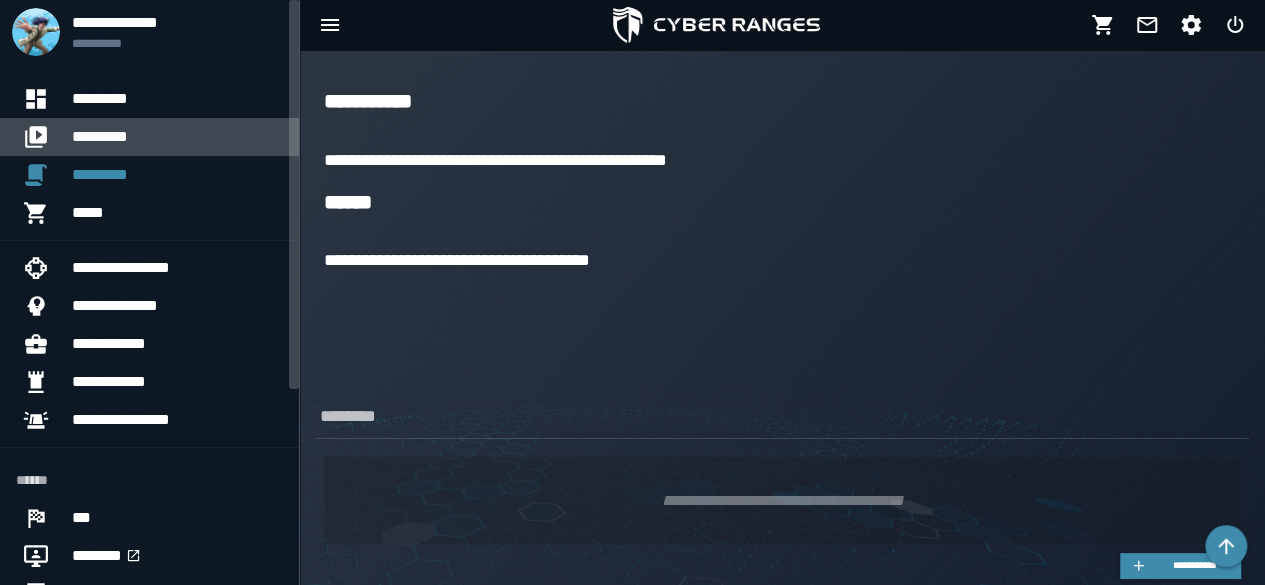click on "*********" at bounding box center [177, 137] 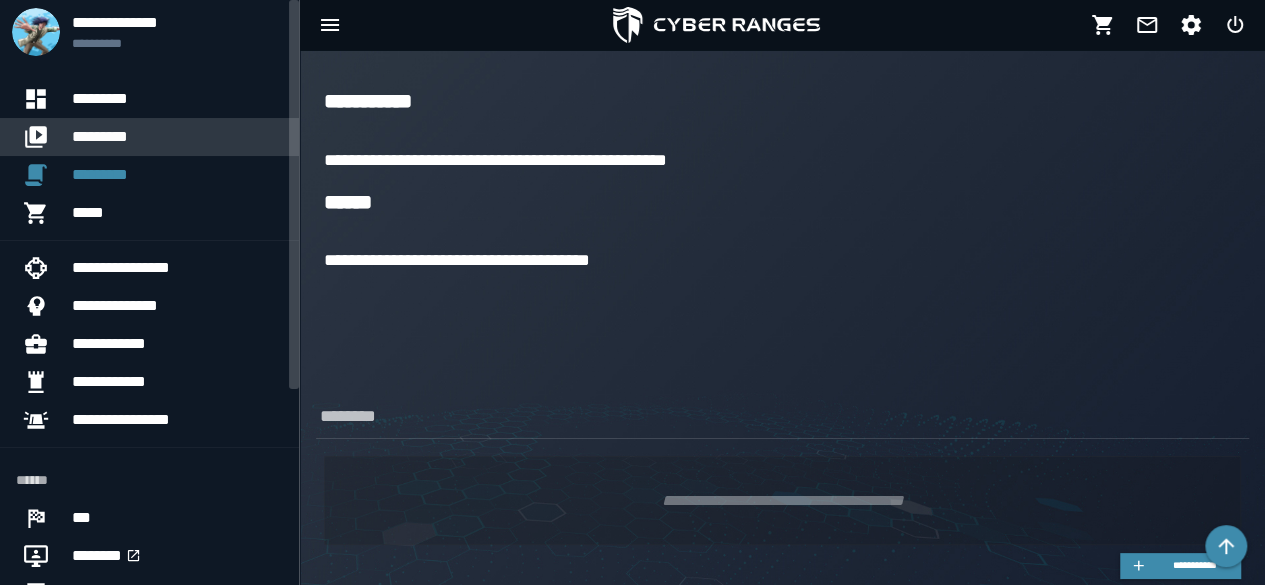scroll, scrollTop: 0, scrollLeft: 0, axis: both 